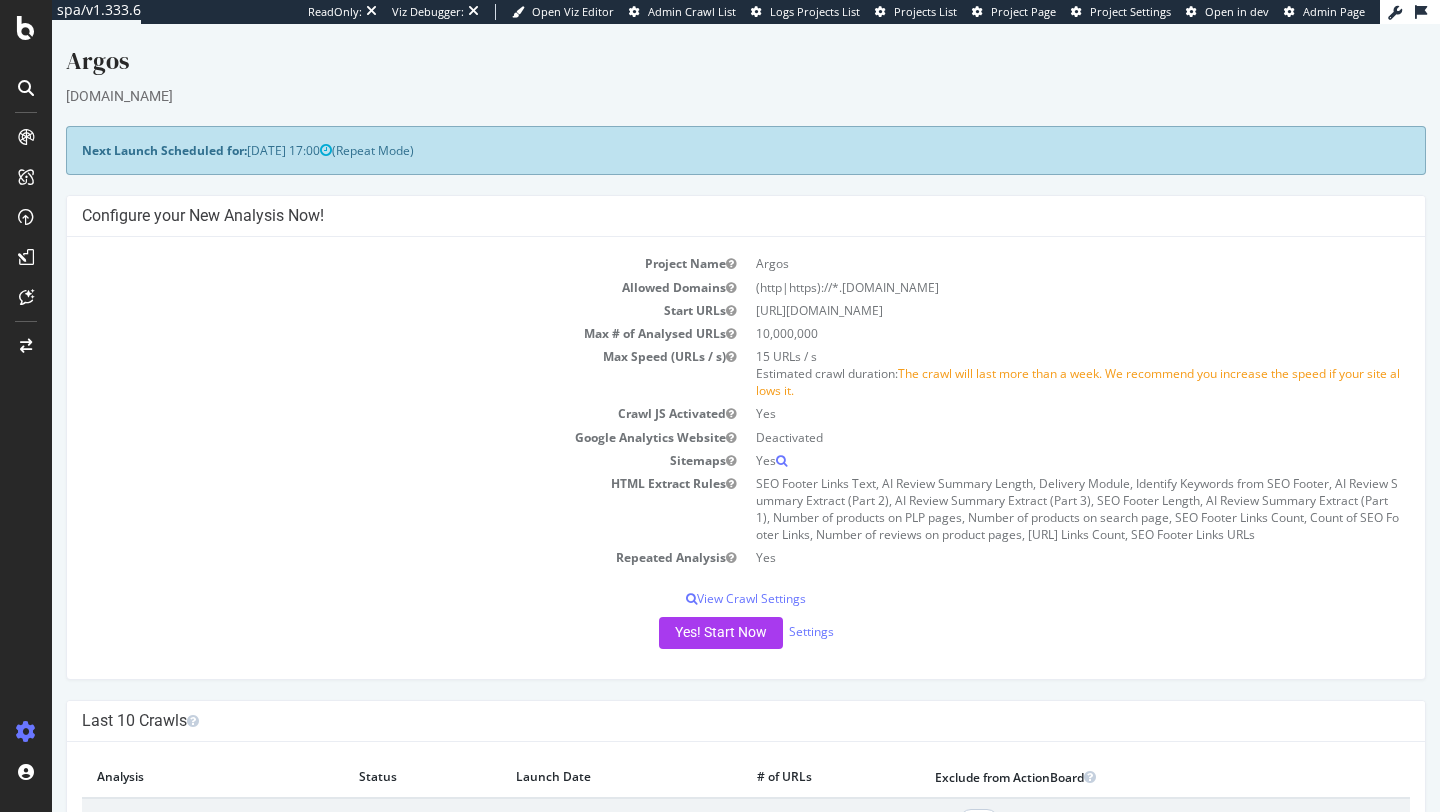 scroll, scrollTop: 0, scrollLeft: 0, axis: both 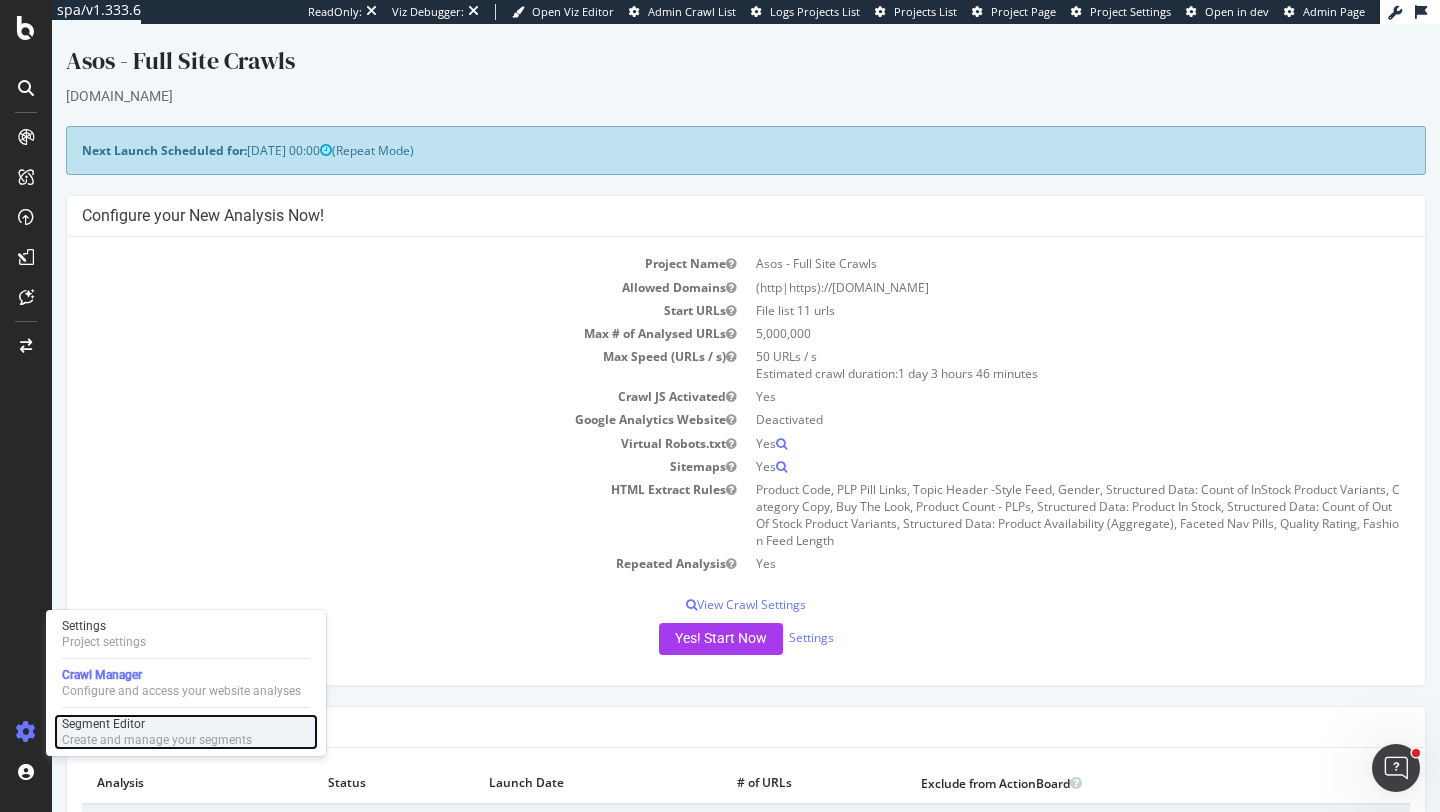 click on "Segment Editor" at bounding box center [157, 724] 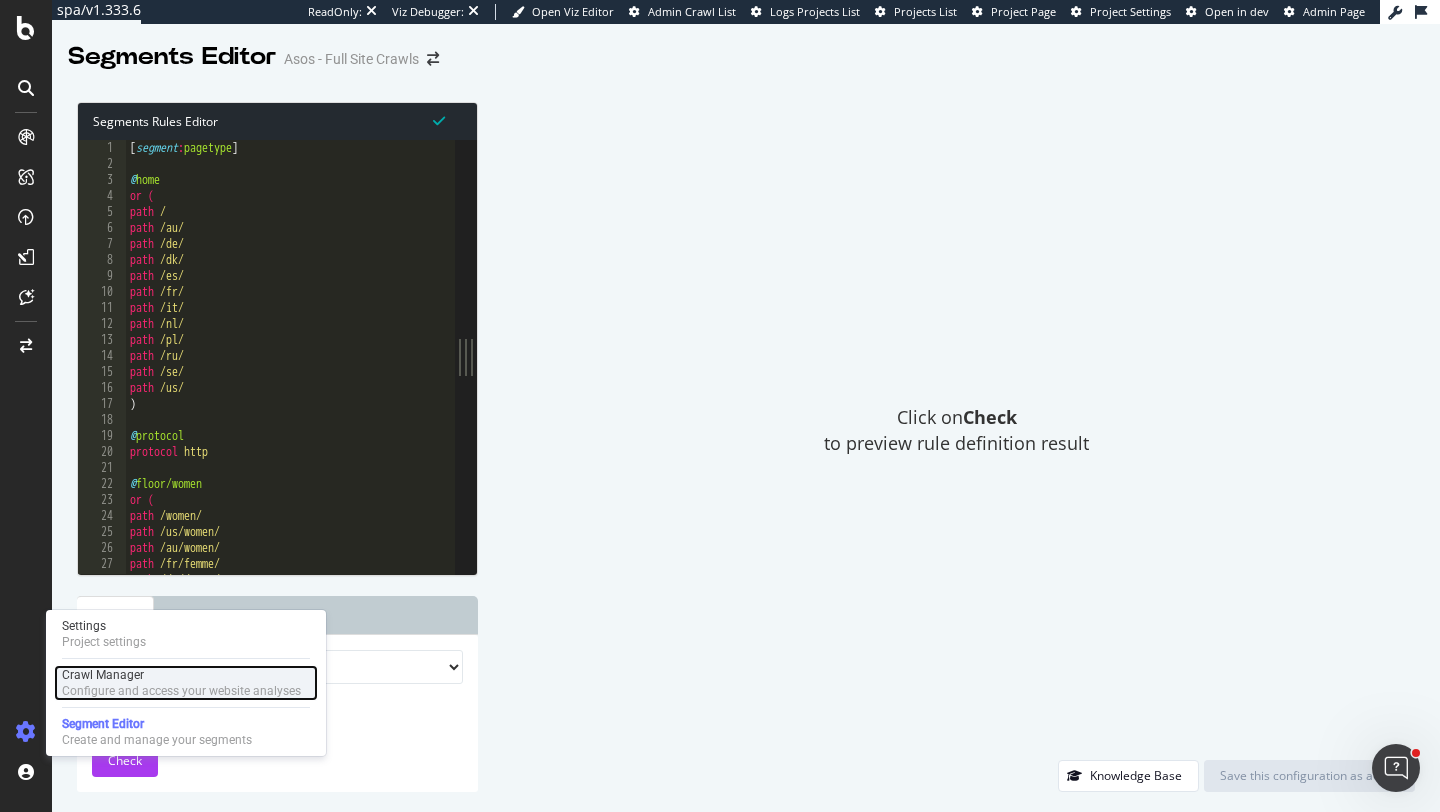 click on "Configure and access your website analyses" at bounding box center (181, 691) 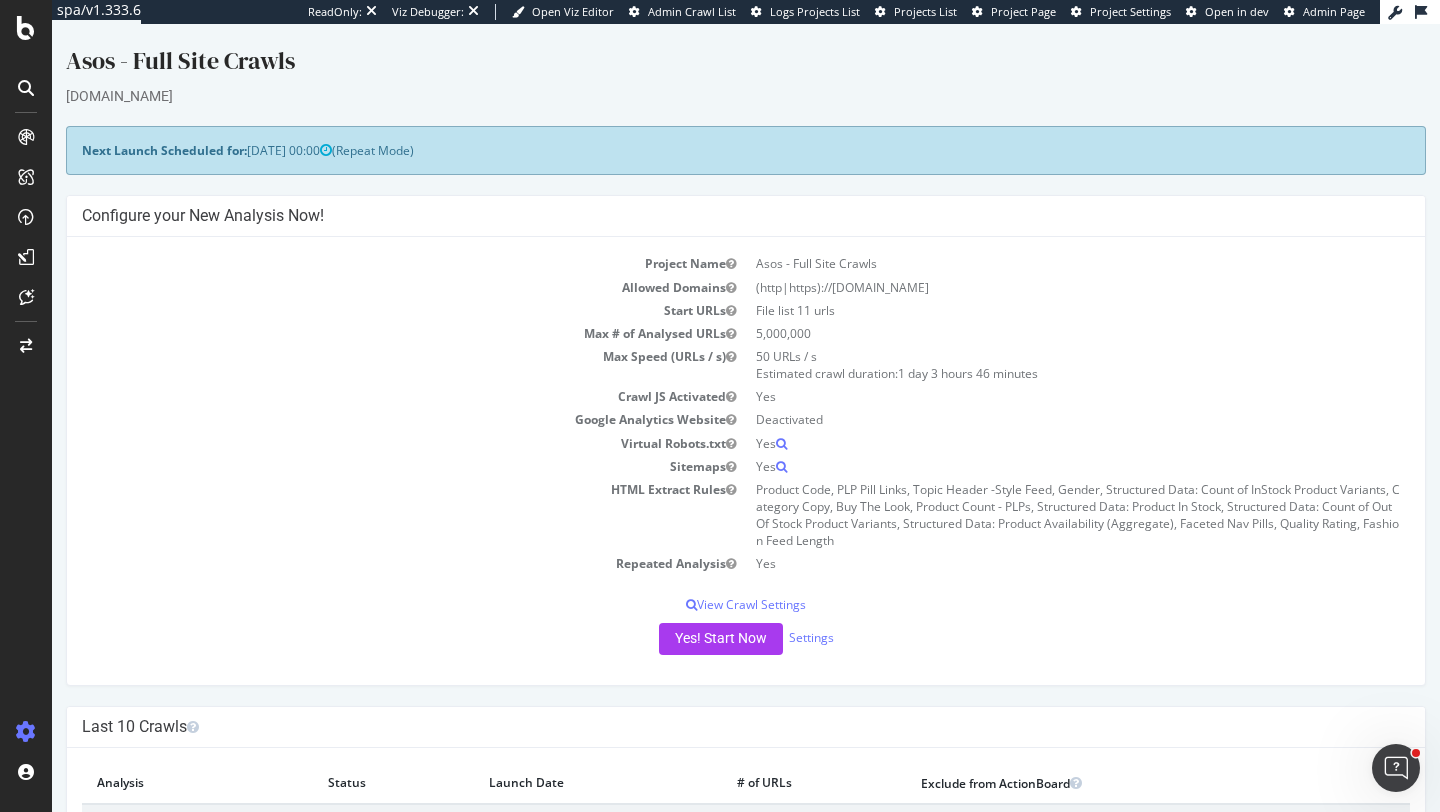 scroll, scrollTop: 0, scrollLeft: 0, axis: both 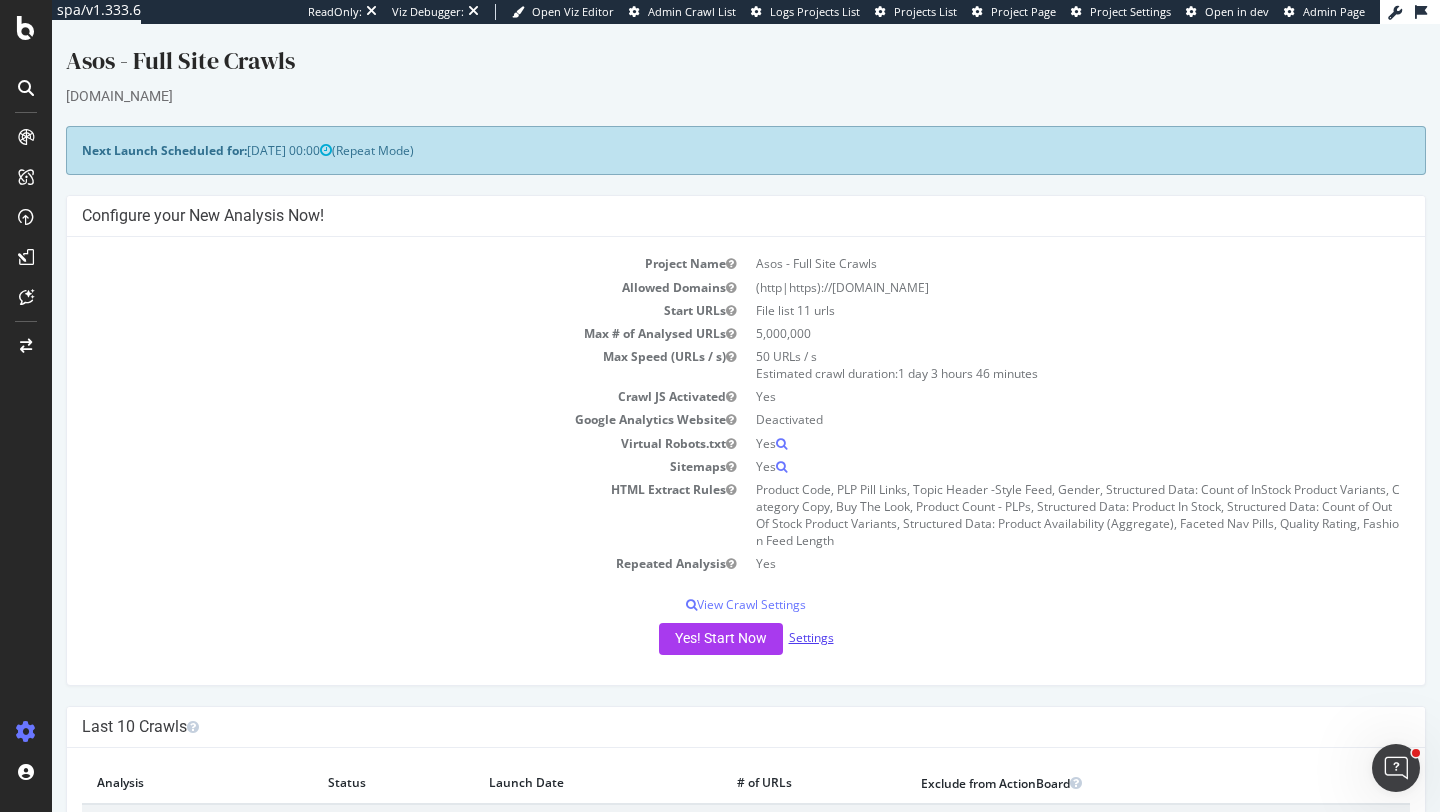 click on "Settings" at bounding box center (811, 637) 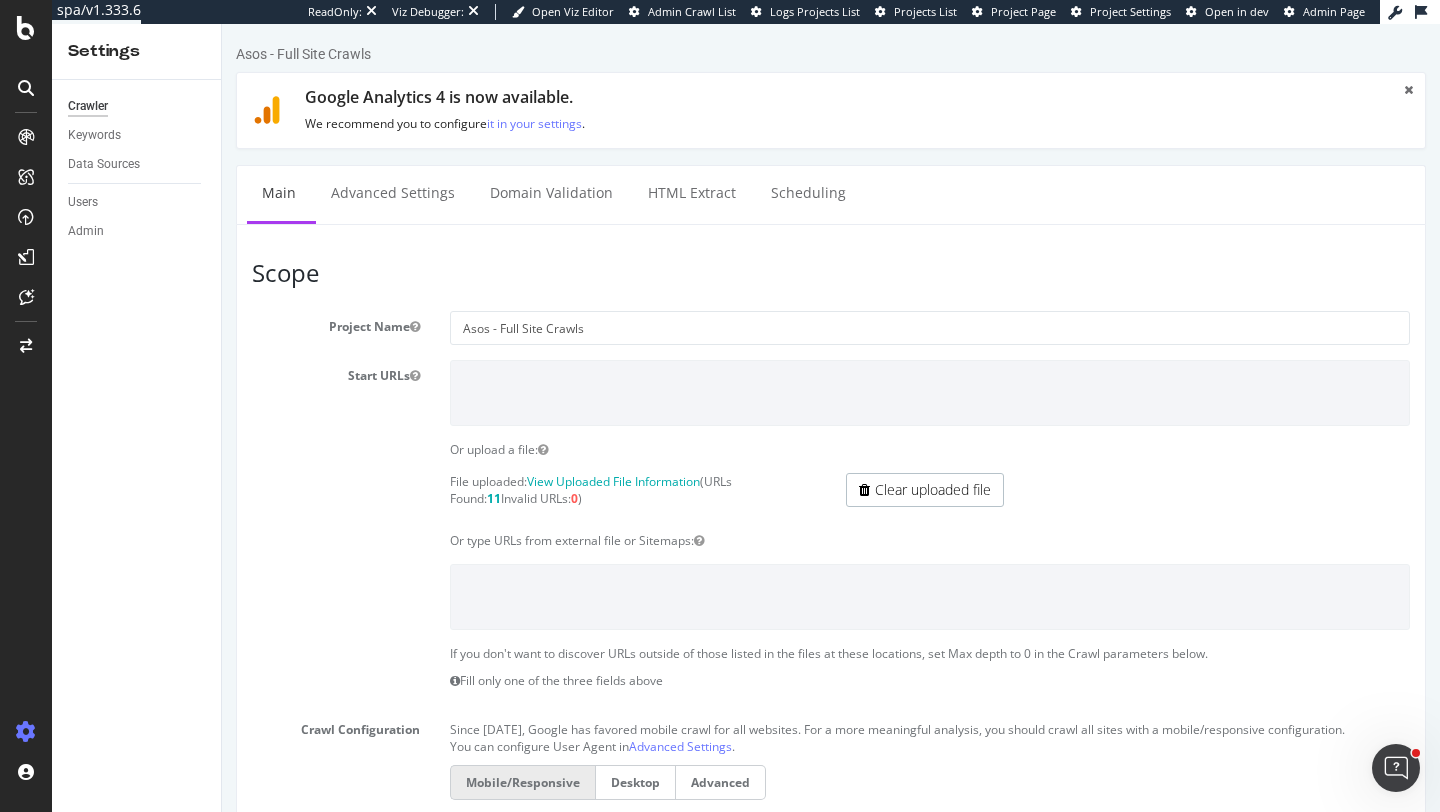 scroll, scrollTop: 0, scrollLeft: 0, axis: both 